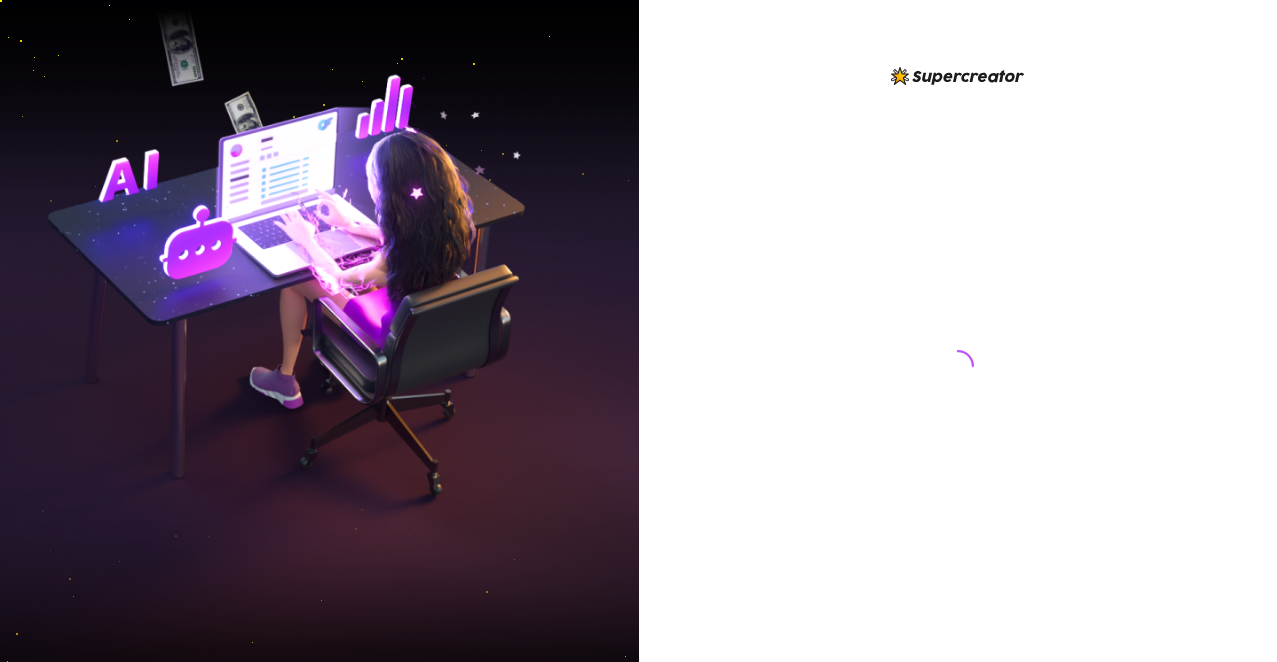 scroll, scrollTop: 0, scrollLeft: 0, axis: both 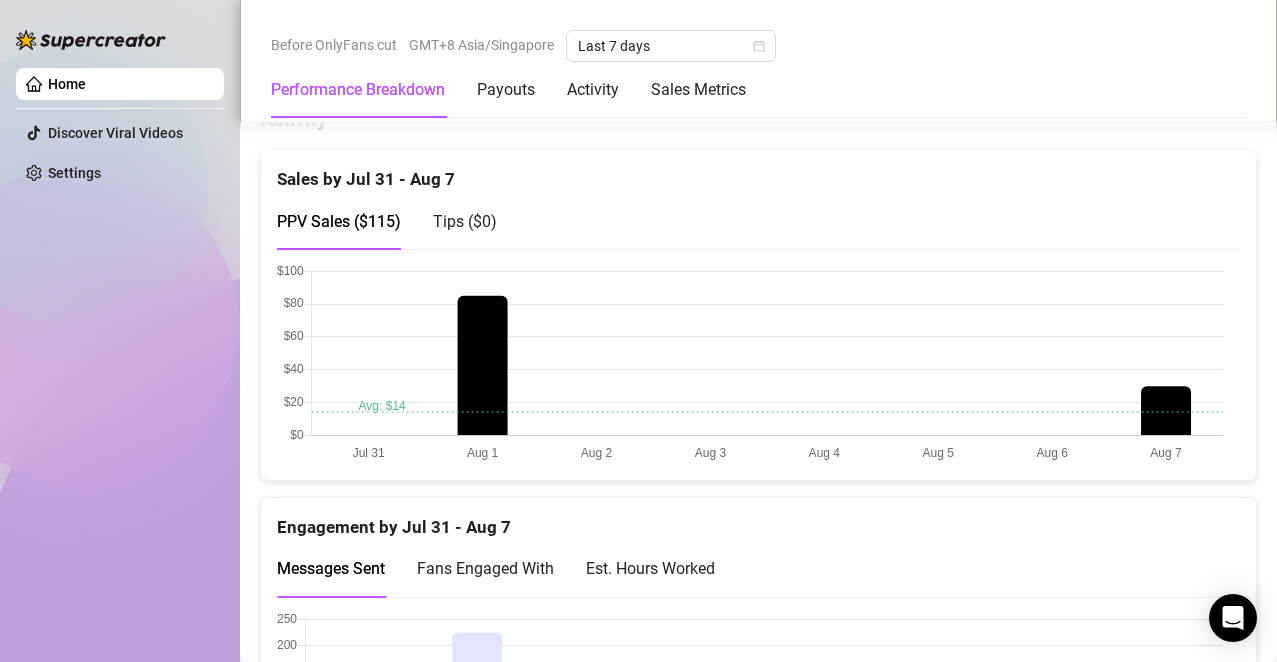 click at bounding box center (750, 364) 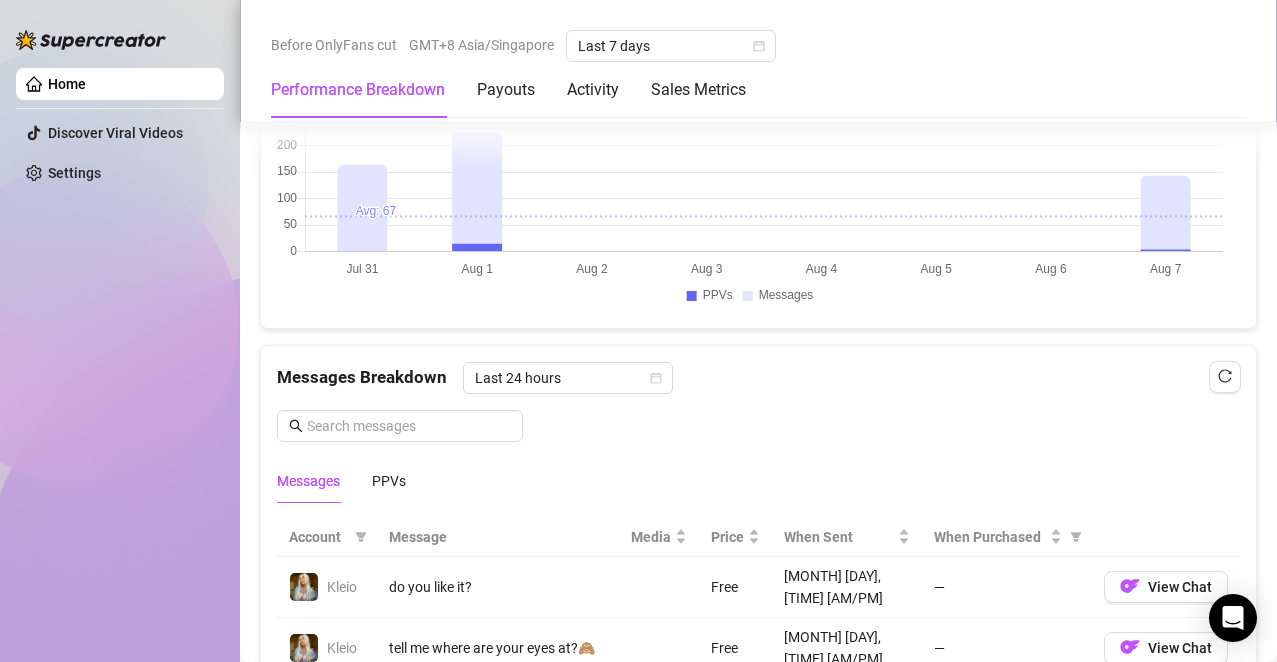 scroll, scrollTop: 1400, scrollLeft: 0, axis: vertical 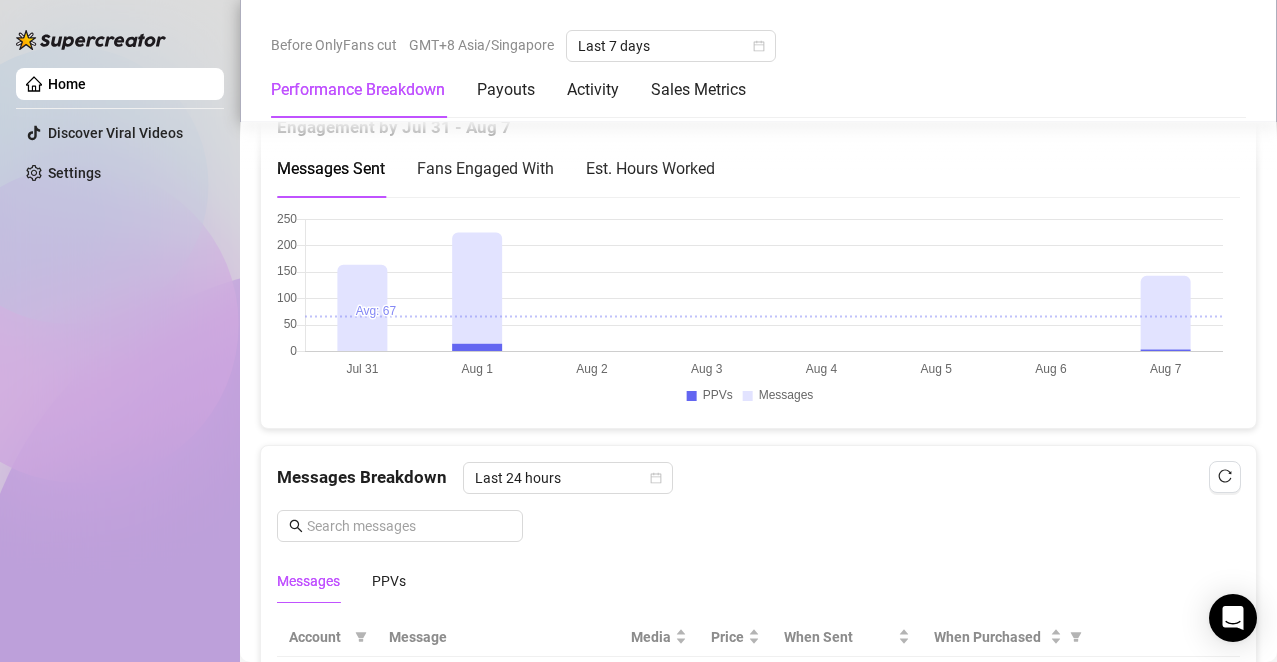 click at bounding box center [750, 312] 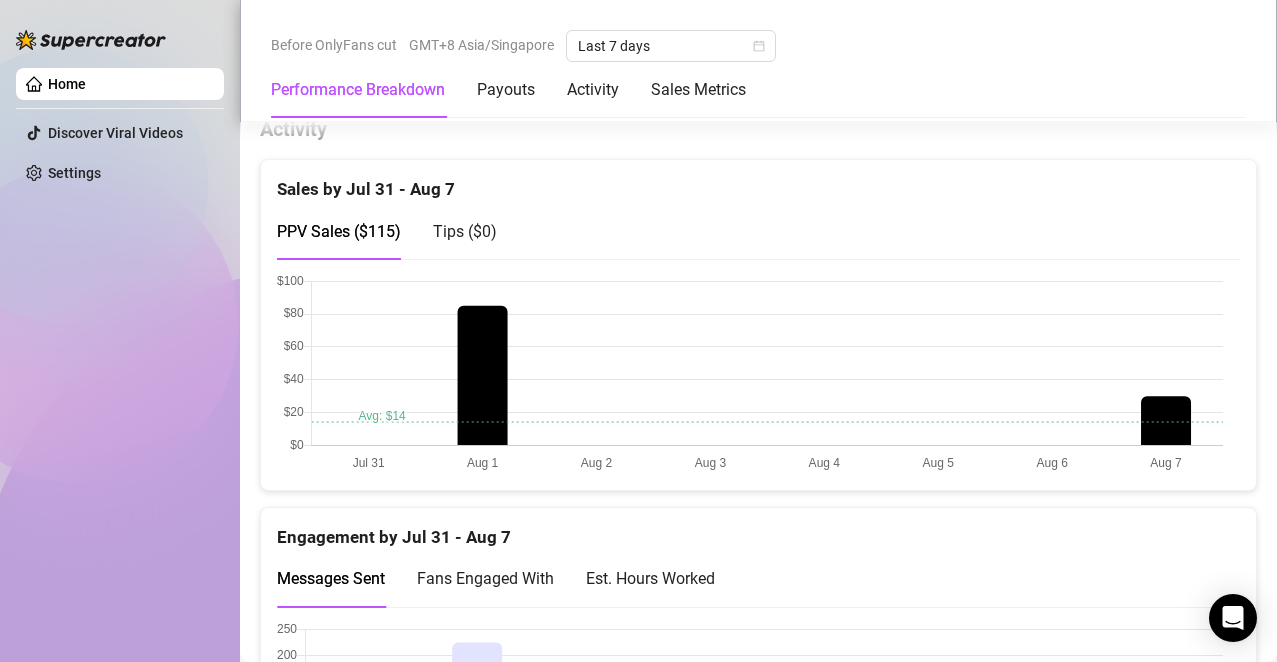 scroll, scrollTop: 700, scrollLeft: 0, axis: vertical 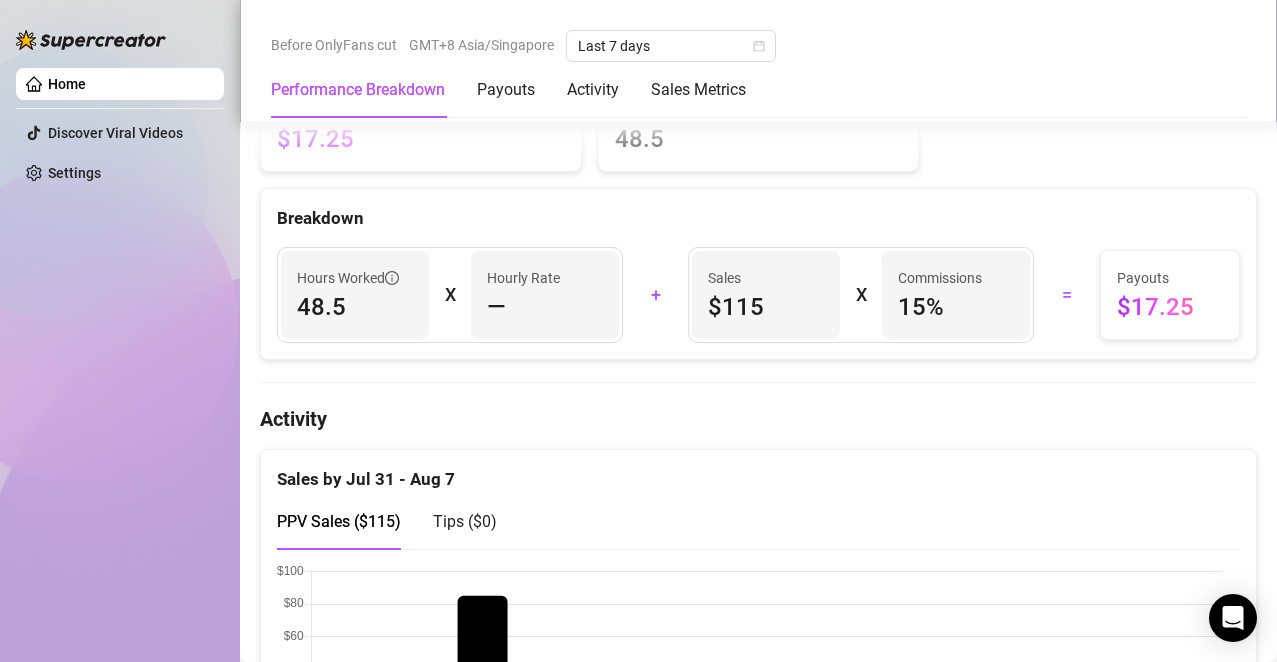 click on "Payouts $17.25" at bounding box center (1170, 295) 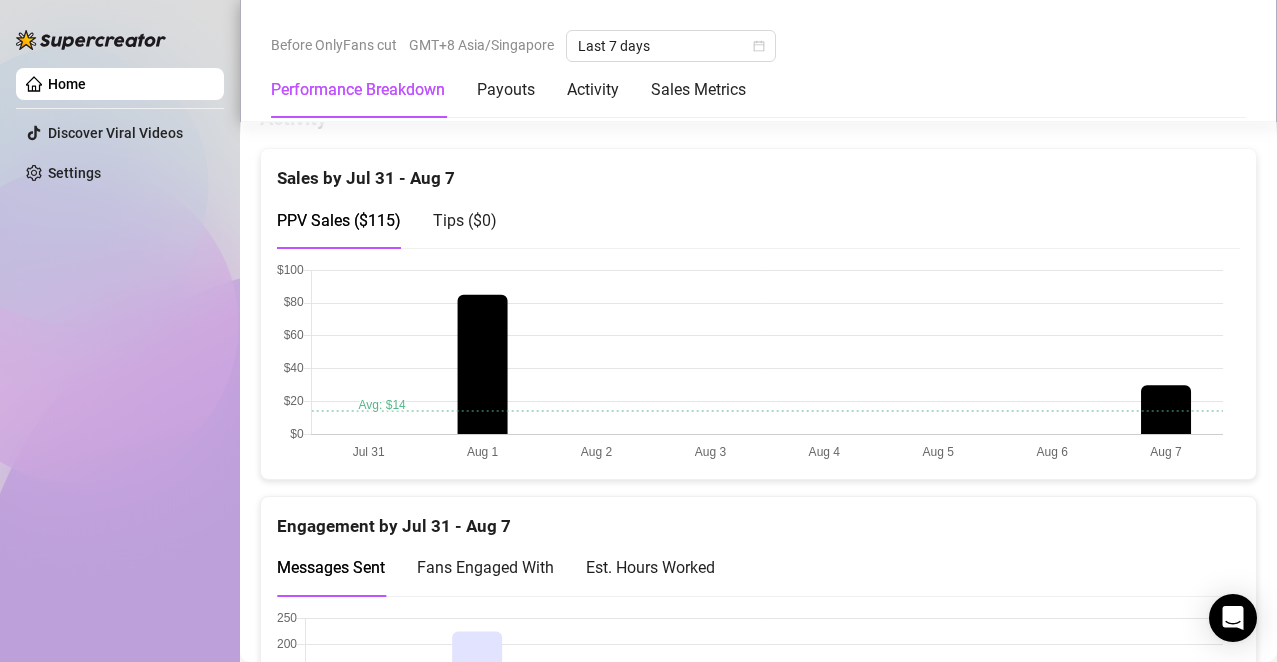 scroll, scrollTop: 1000, scrollLeft: 0, axis: vertical 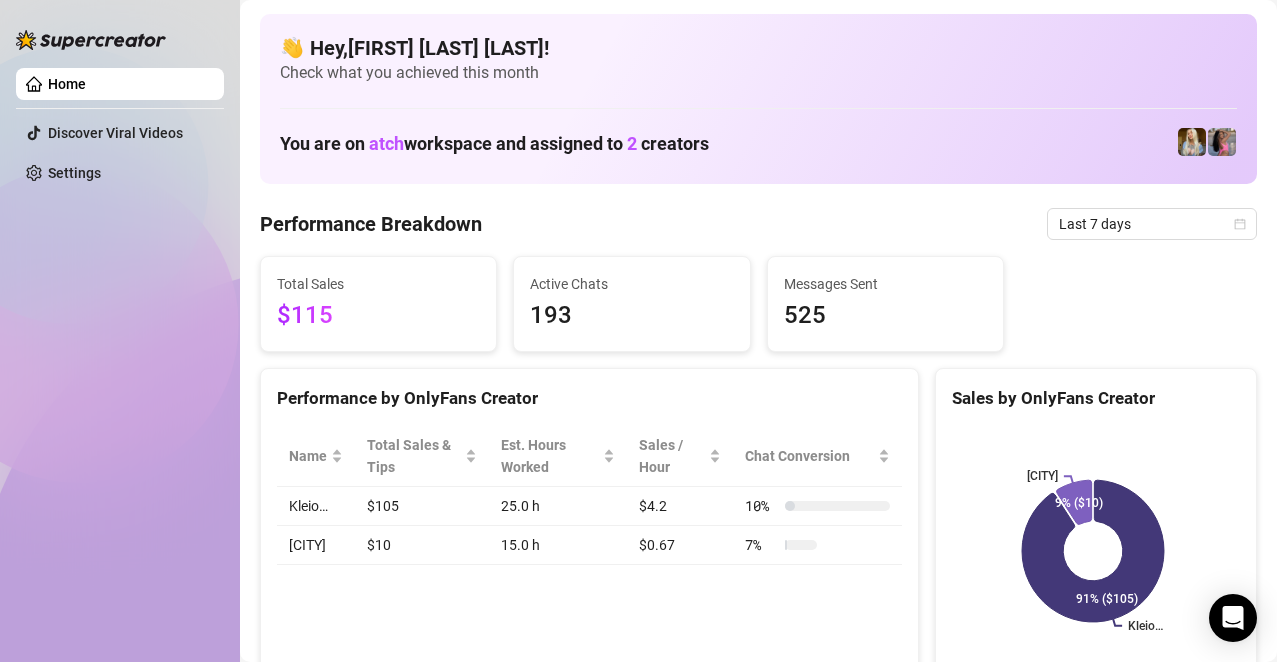 click on "Home Discover Viral Videos Settings" at bounding box center (120, 322) 